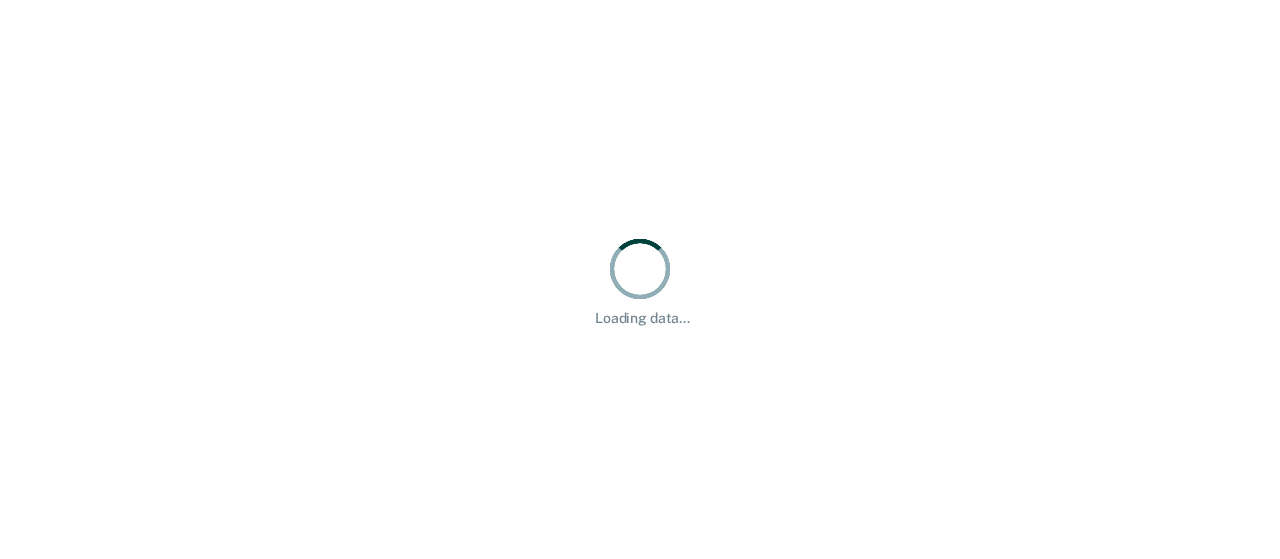 scroll, scrollTop: 0, scrollLeft: 0, axis: both 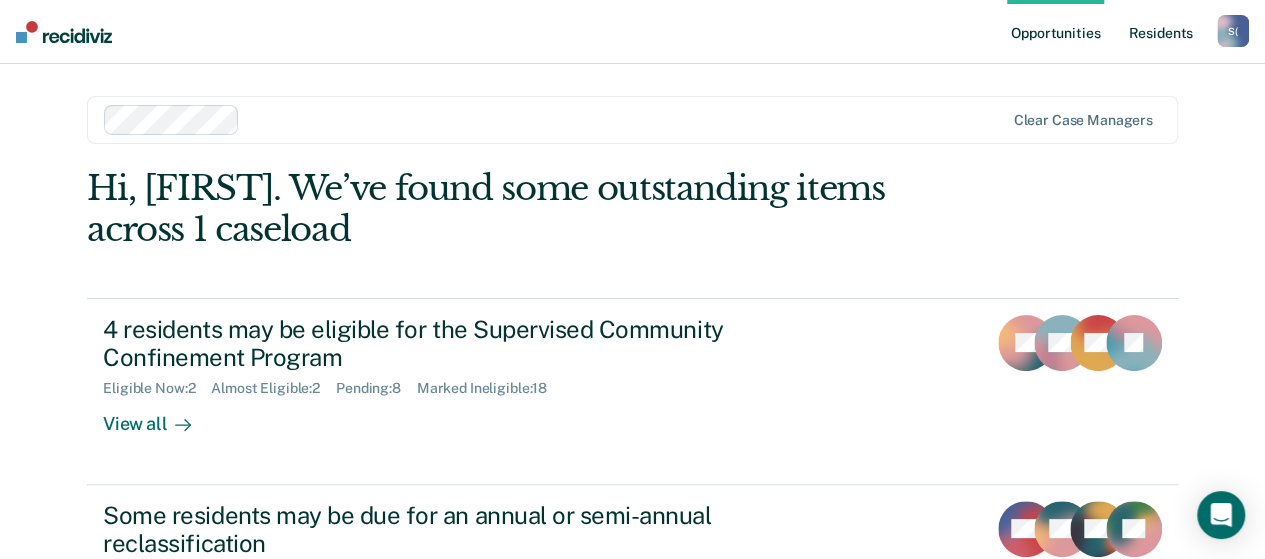 click on "Resident s" at bounding box center (1160, 32) 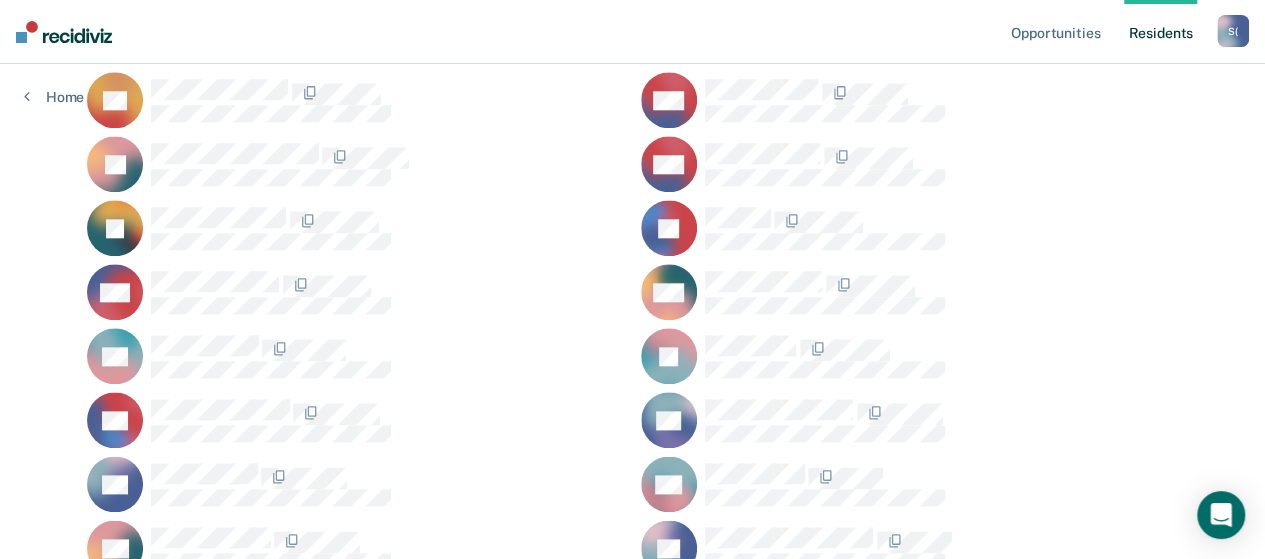 scroll, scrollTop: 1000, scrollLeft: 0, axis: vertical 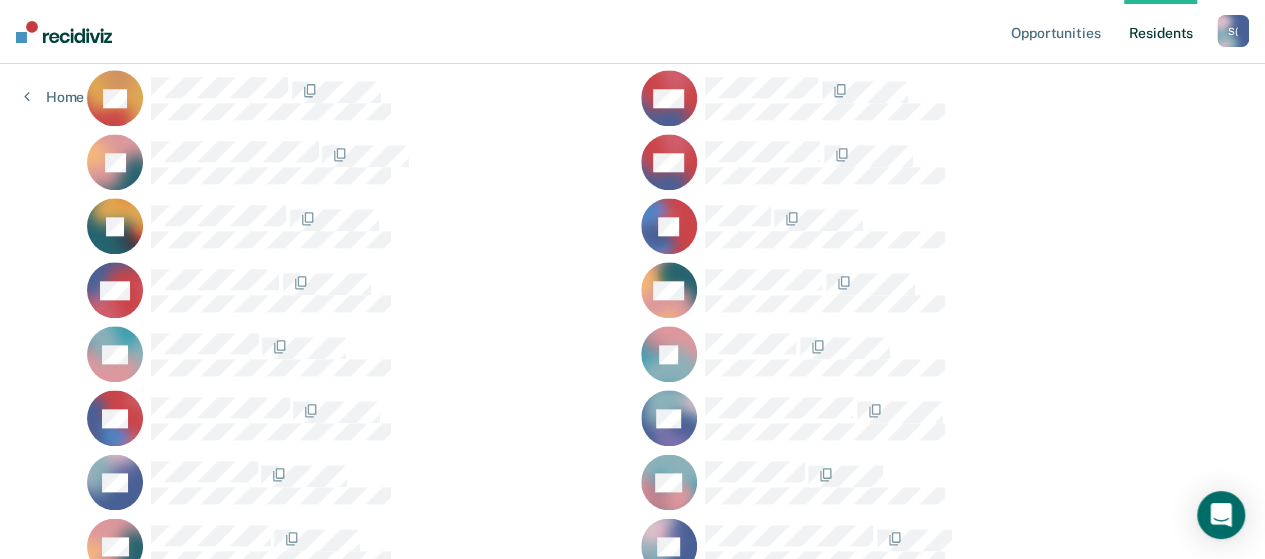 click at bounding box center [798, 347] 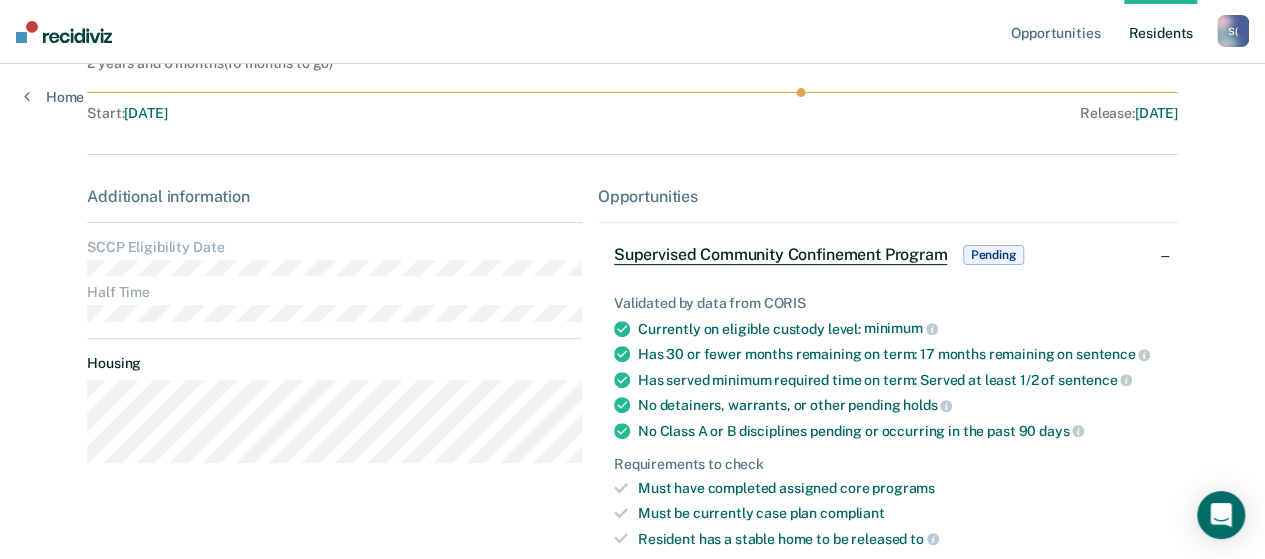 scroll, scrollTop: 200, scrollLeft: 0, axis: vertical 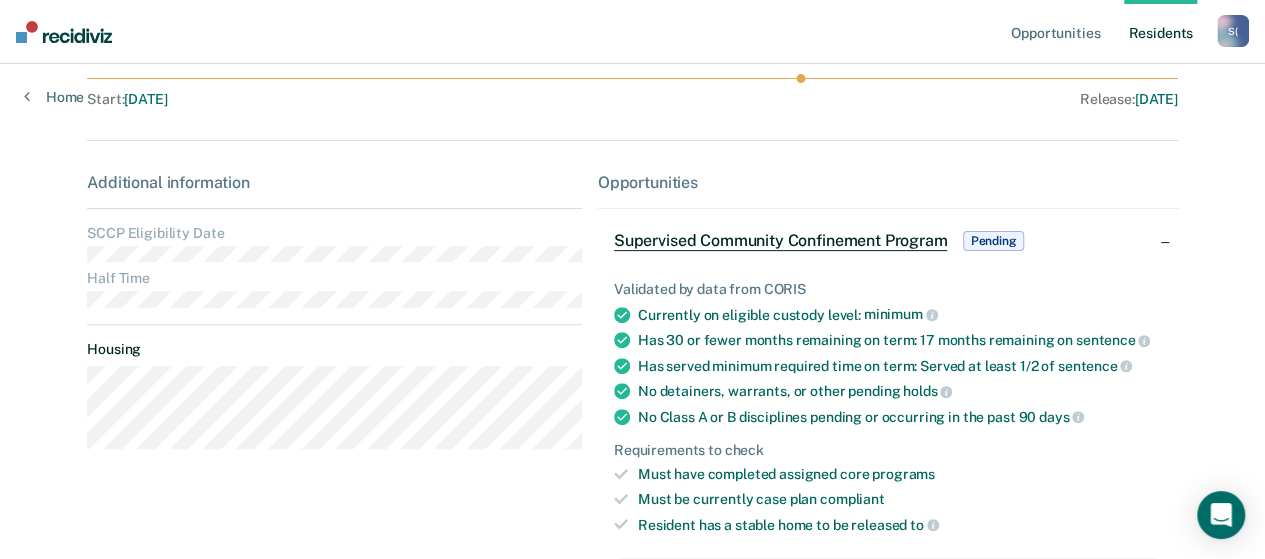 click on "Supervised Community Confinement Program" at bounding box center (781, 241) 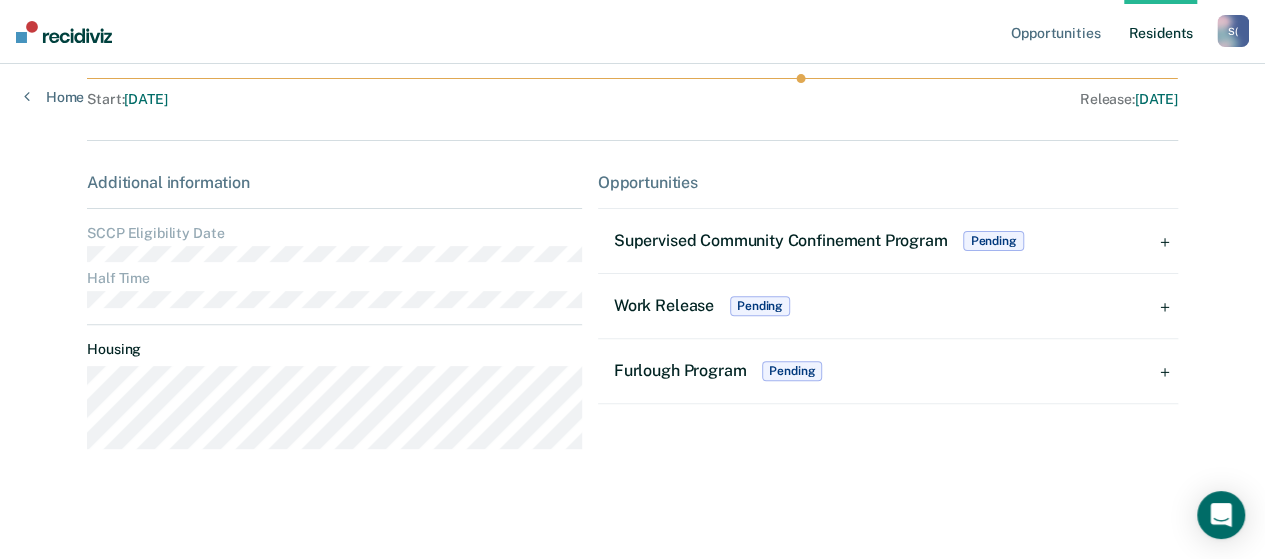 click on "Supervised Community Confinement Program Pending" at bounding box center [888, 241] 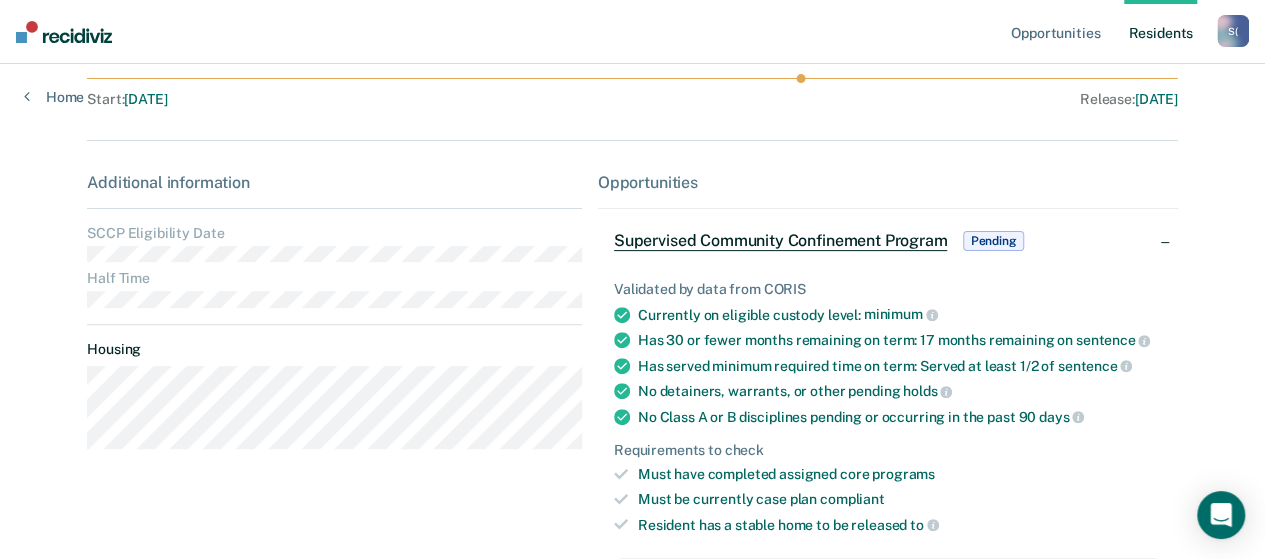 click on "Supervised Community Confinement Program" at bounding box center (781, 241) 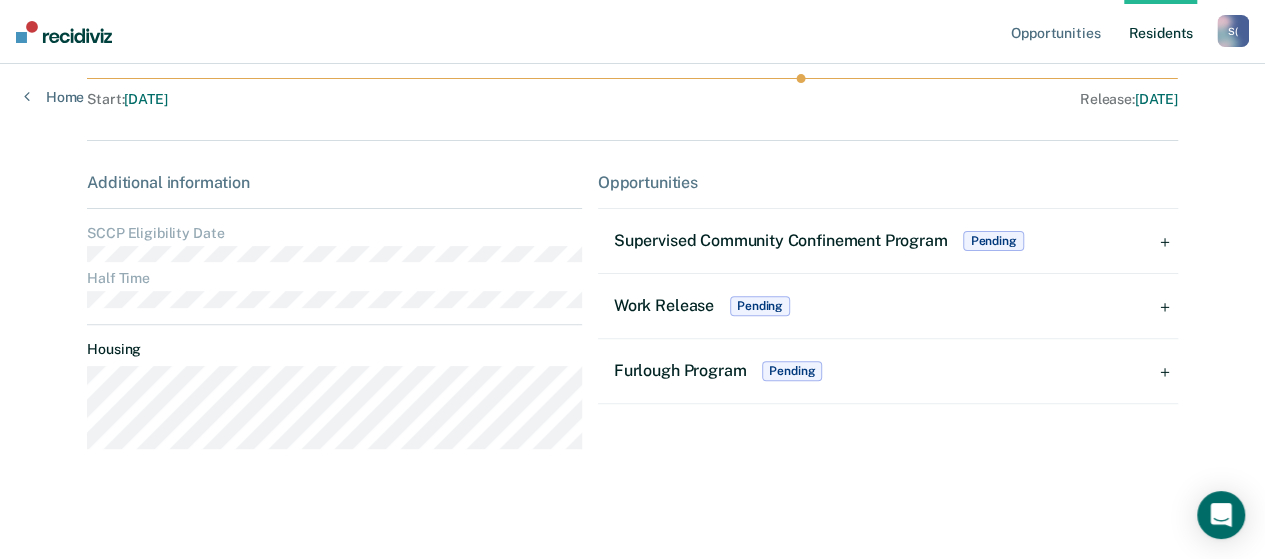 click on "Supervised Community Confinement Program Pending" at bounding box center (888, 241) 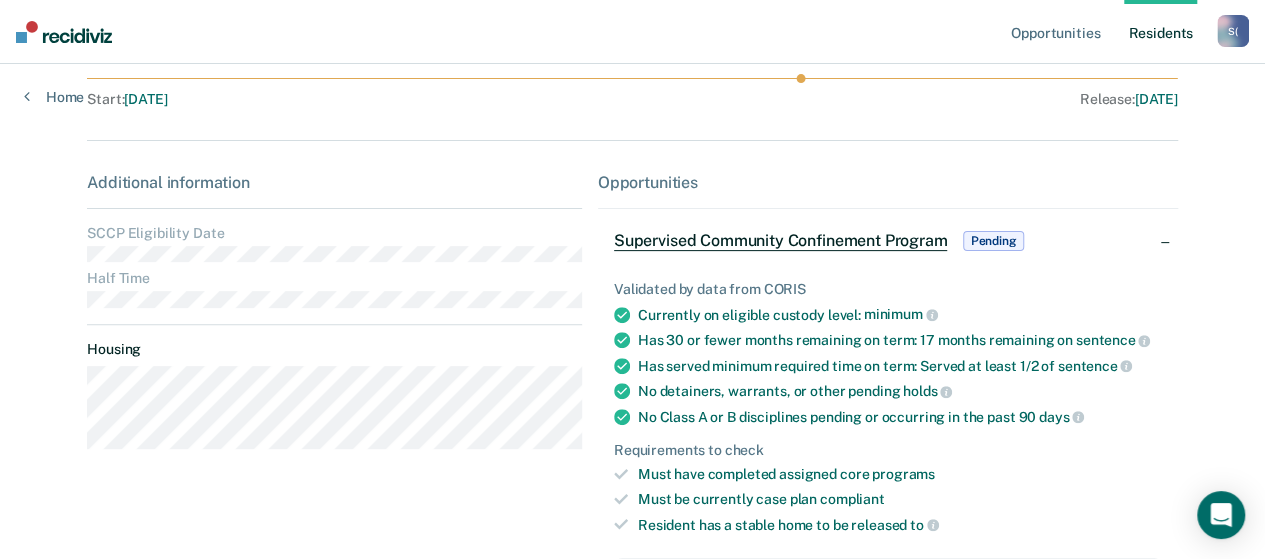 click on "Pending" at bounding box center [993, 241] 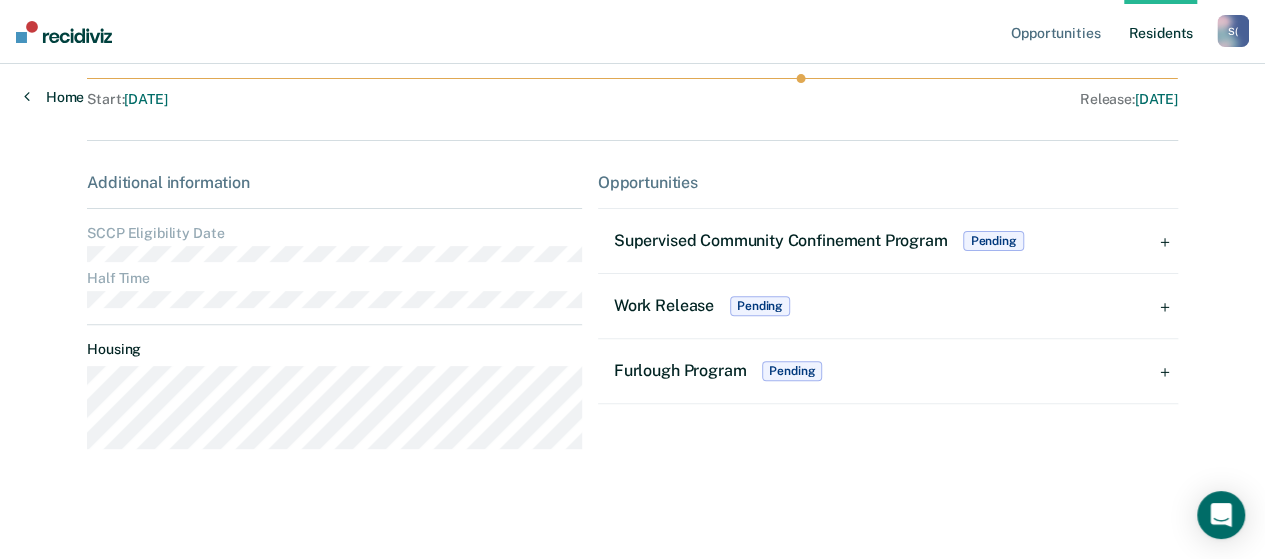 click on "Home" at bounding box center (54, 97) 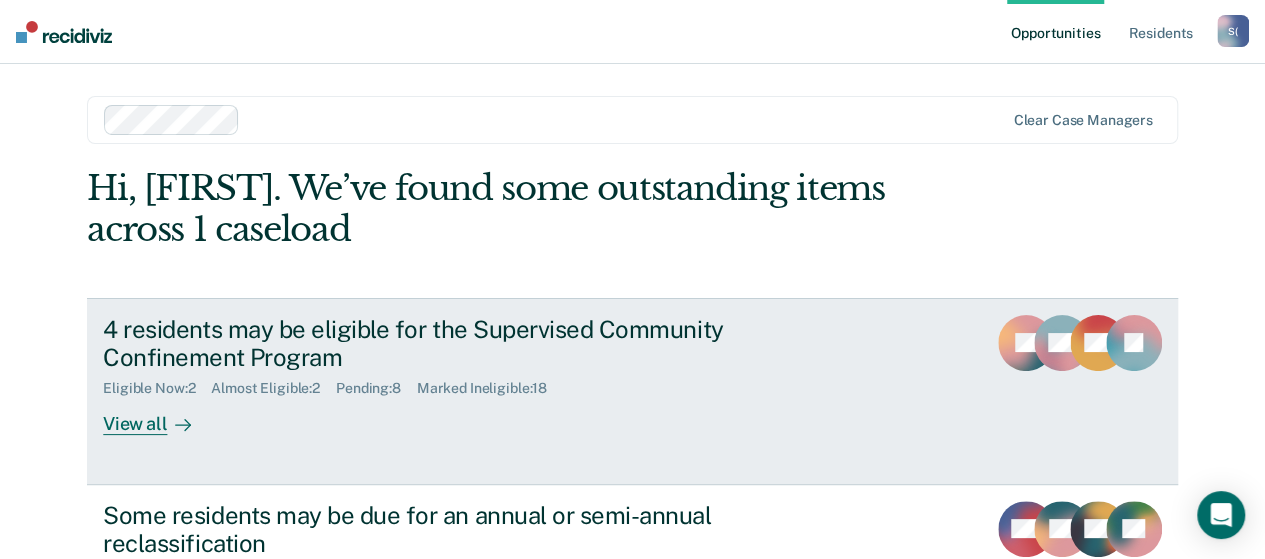 click on "View all" at bounding box center (159, 416) 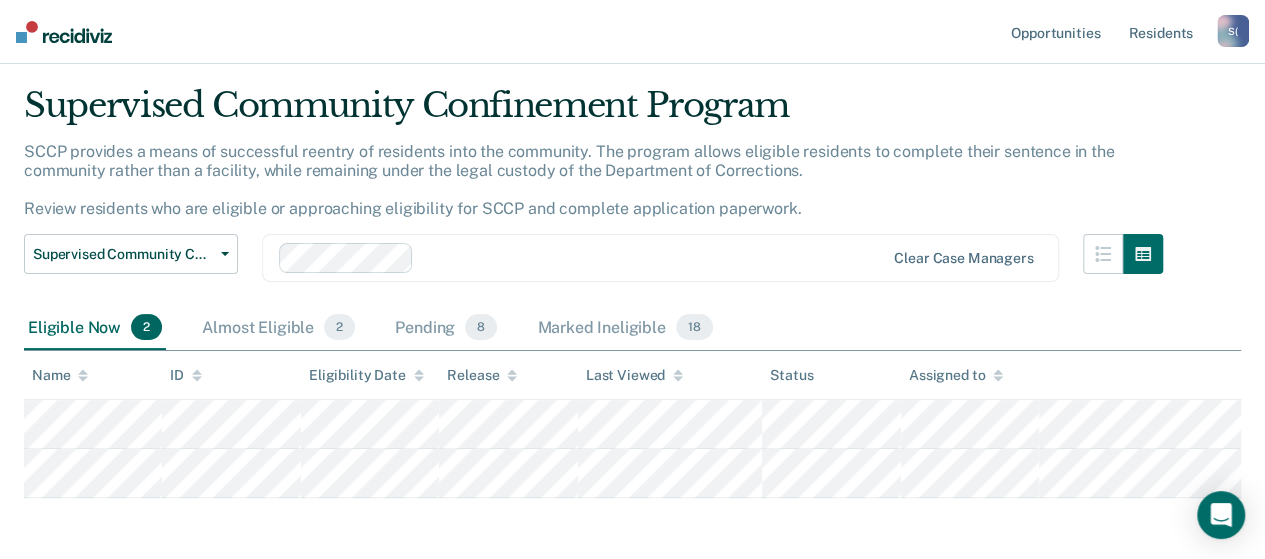 scroll, scrollTop: 134, scrollLeft: 0, axis: vertical 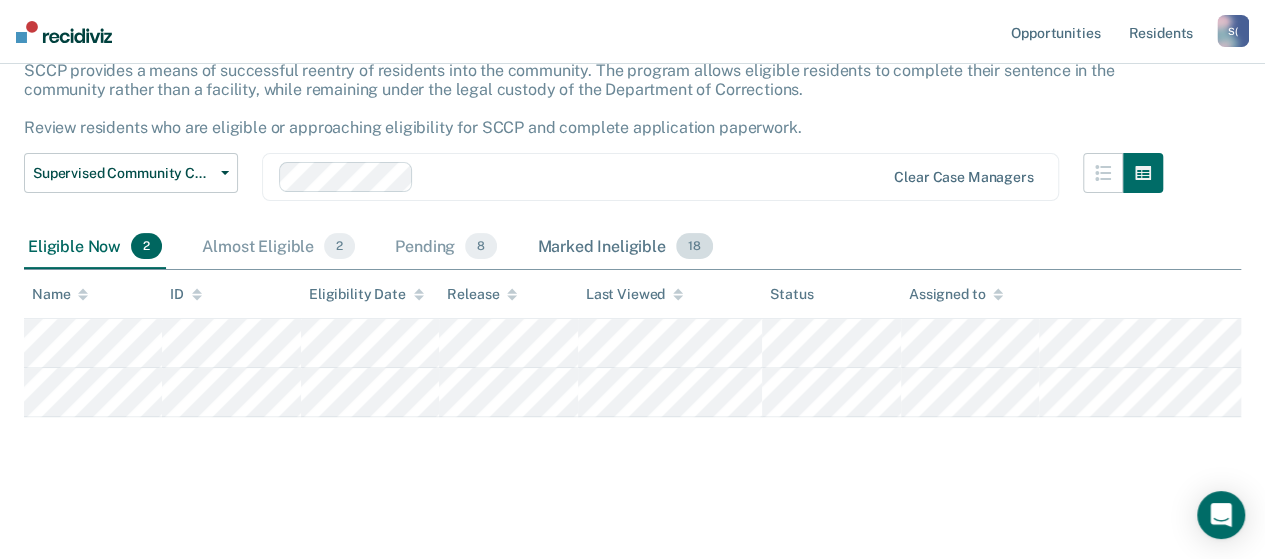 click on "Marked Ineligible 18" at bounding box center (624, 247) 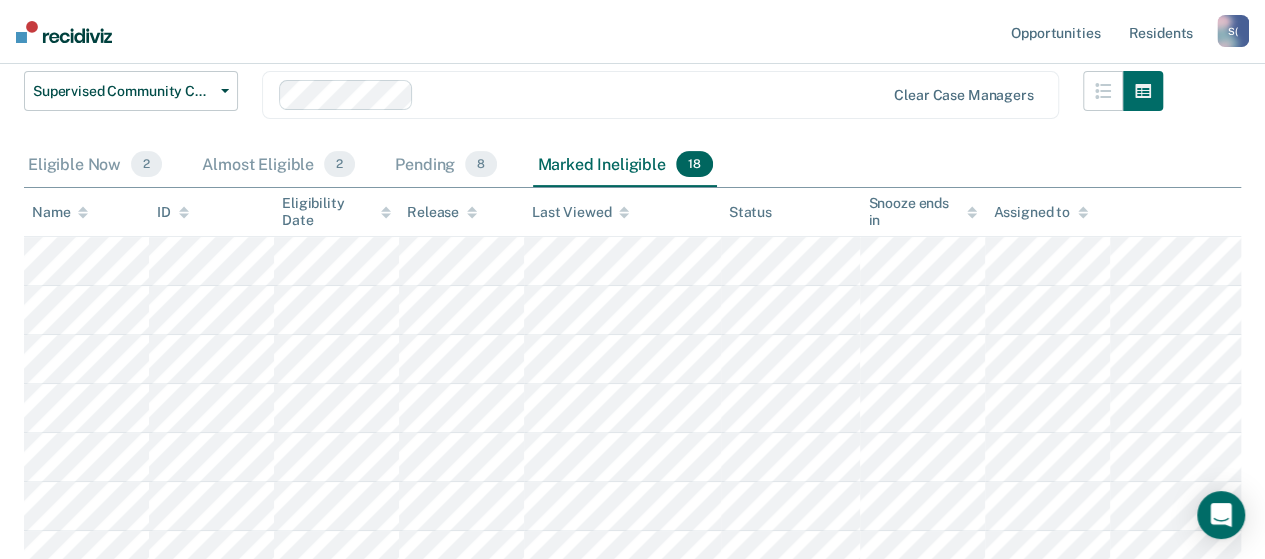 scroll, scrollTop: 134, scrollLeft: 0, axis: vertical 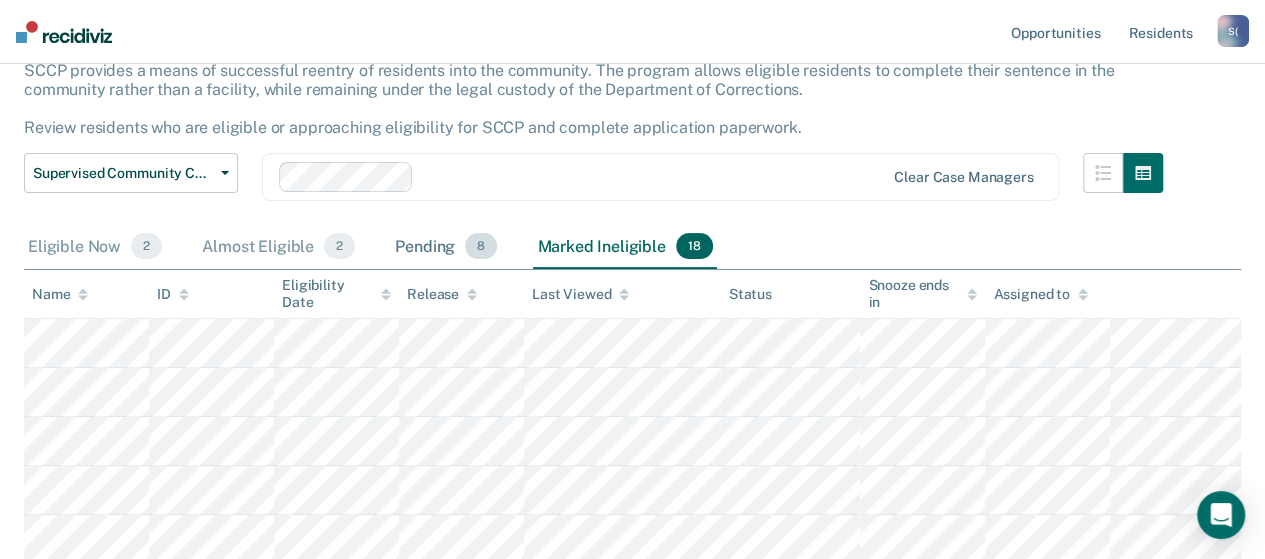 click on "Pending 8" at bounding box center (446, 247) 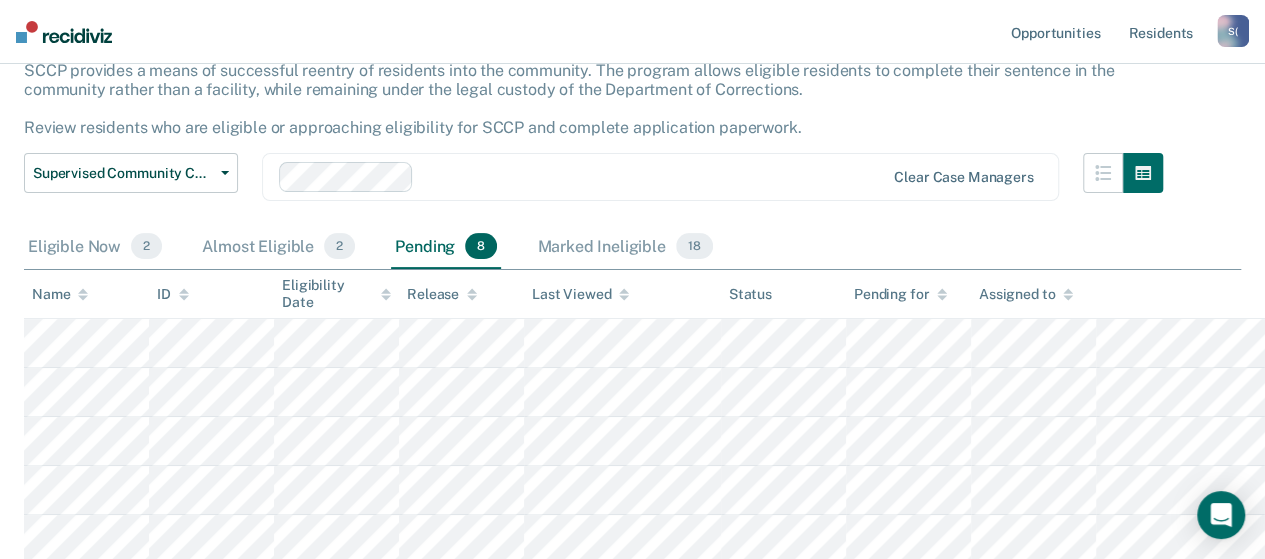 scroll, scrollTop: 234, scrollLeft: 0, axis: vertical 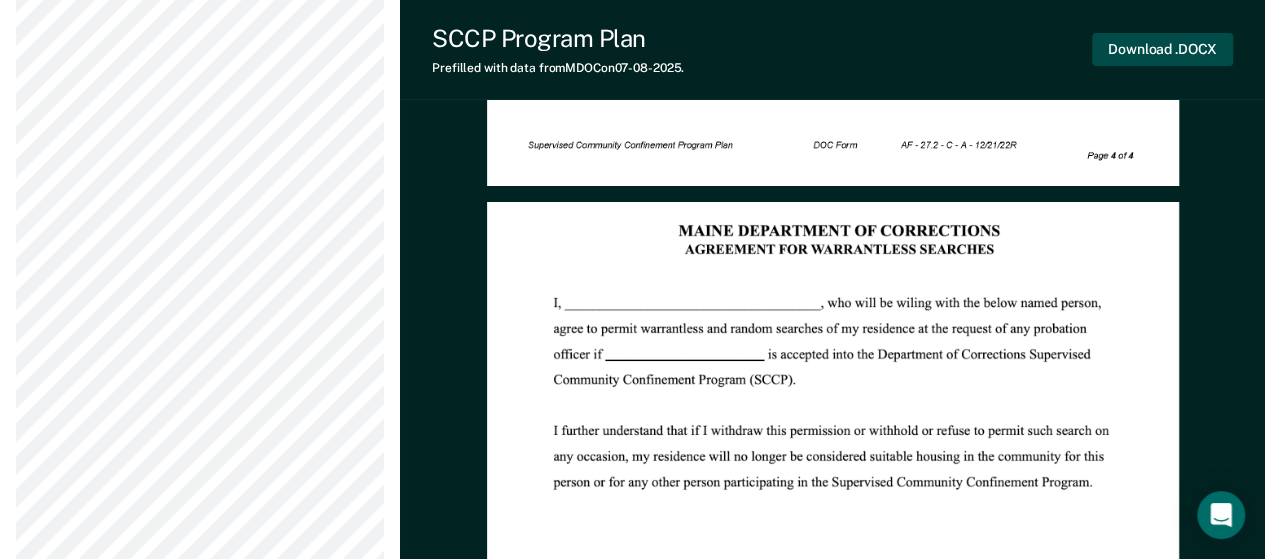 click on "Download .DOCX" at bounding box center [1162, 49] 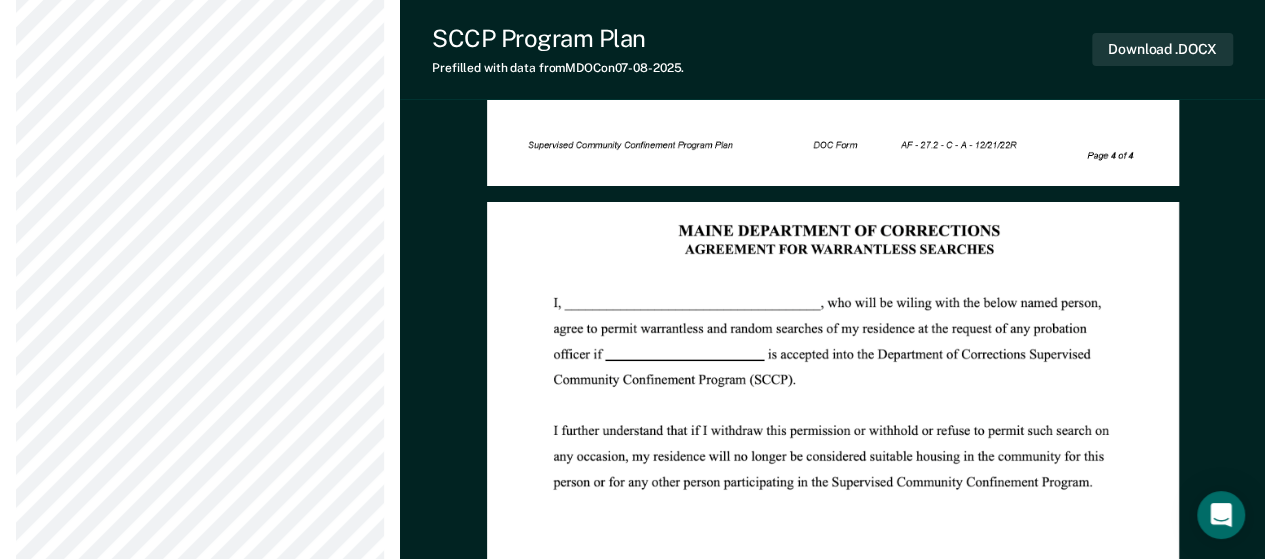 click at bounding box center (832, 1167) 